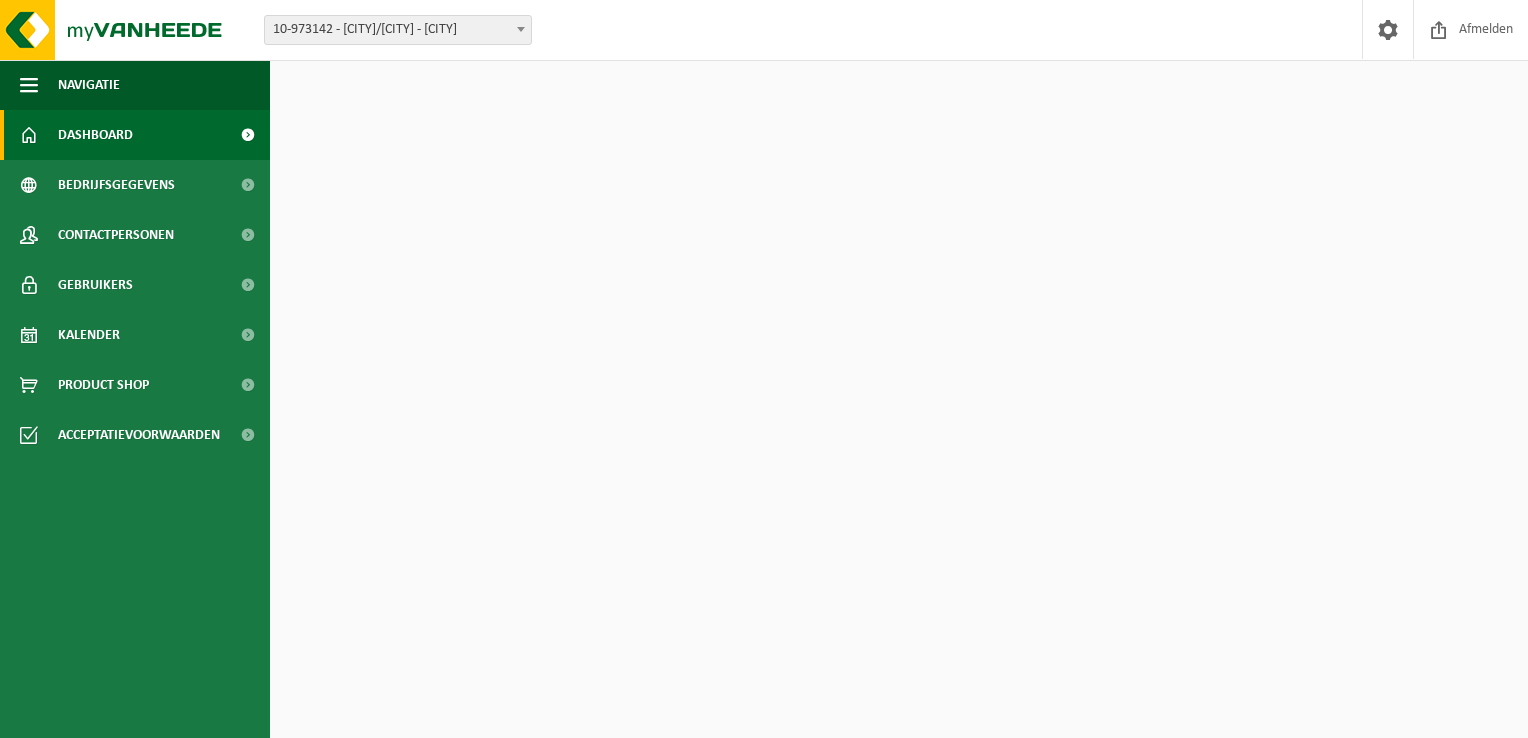 scroll, scrollTop: 0, scrollLeft: 0, axis: both 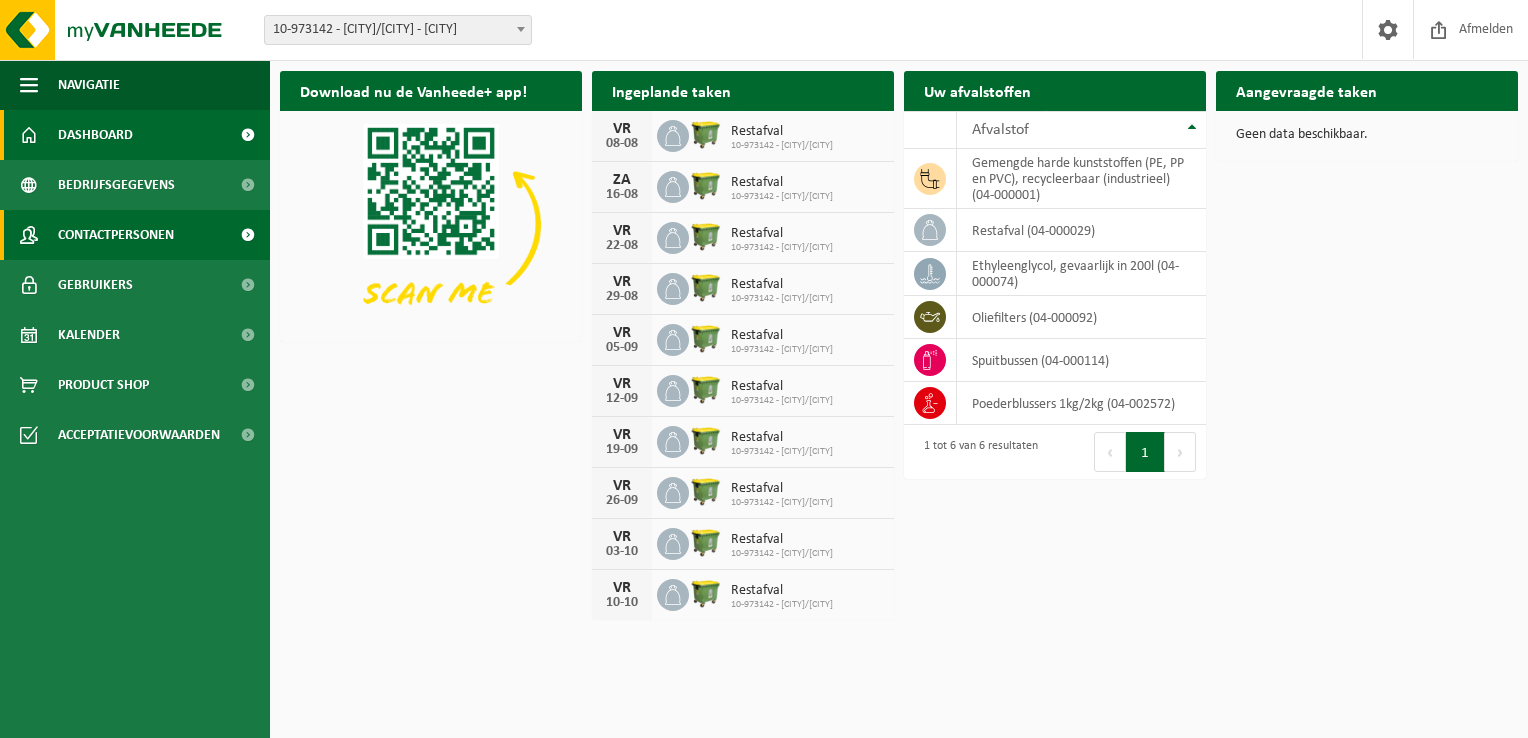 click on "Contactpersonen" at bounding box center [116, 235] 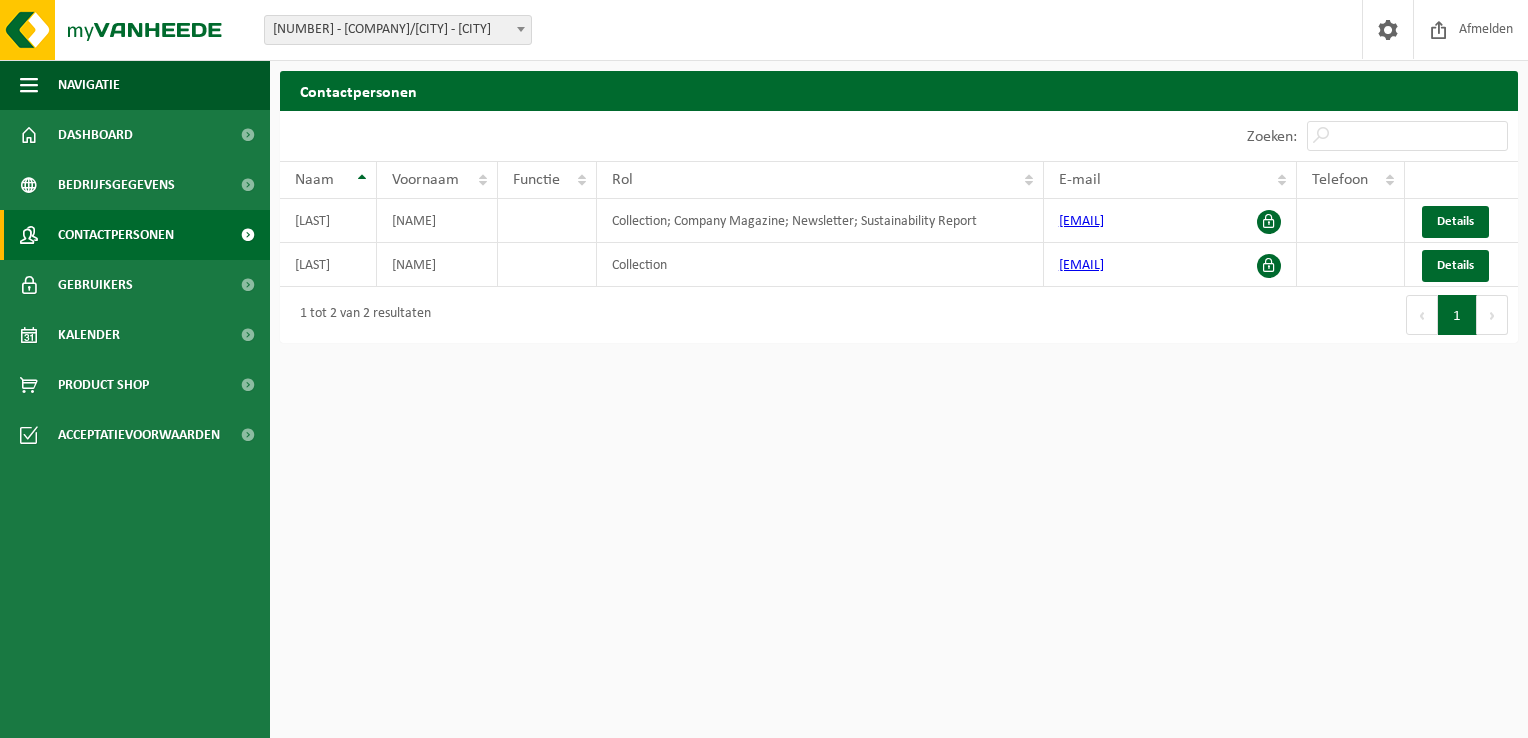 scroll, scrollTop: 0, scrollLeft: 0, axis: both 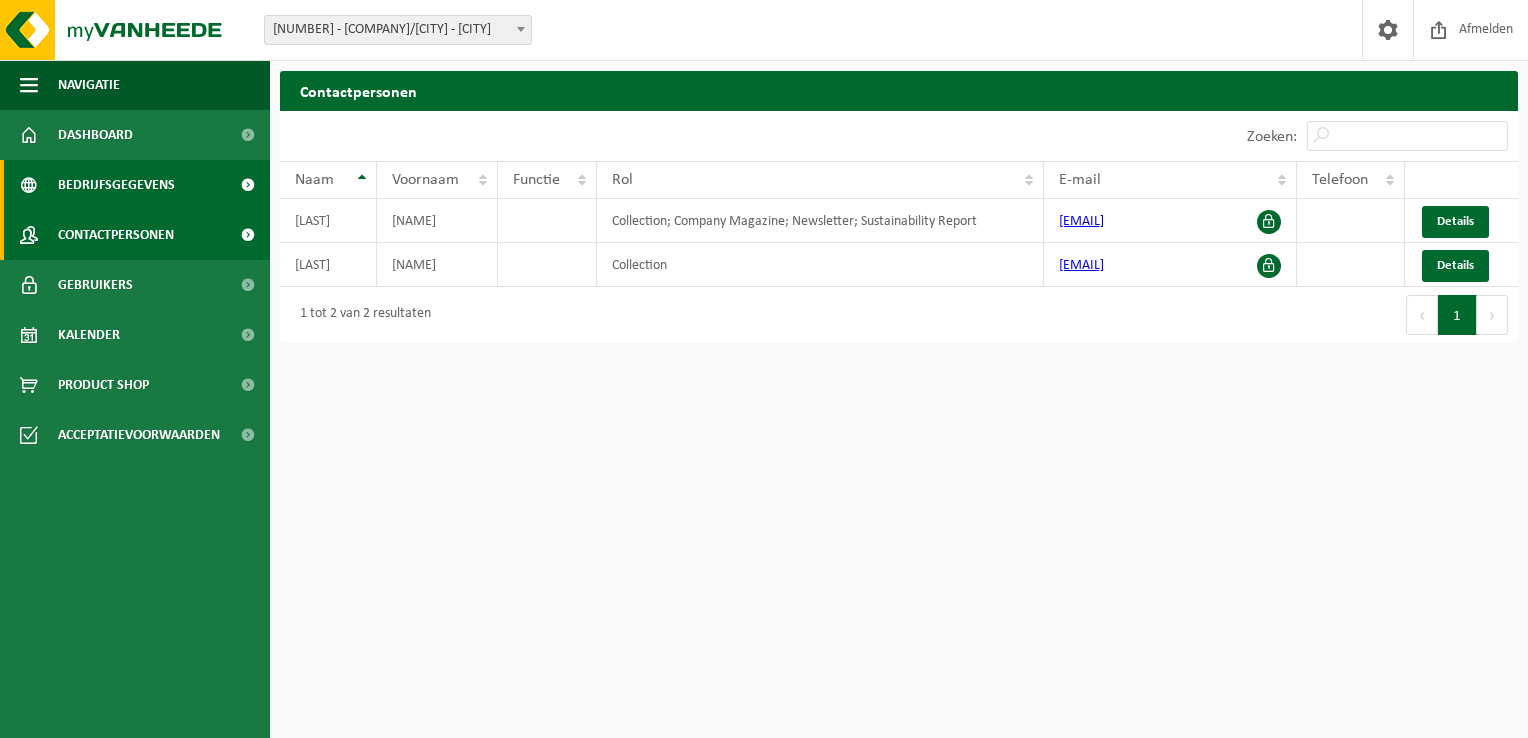 click on "Bedrijfsgegevens" at bounding box center [116, 185] 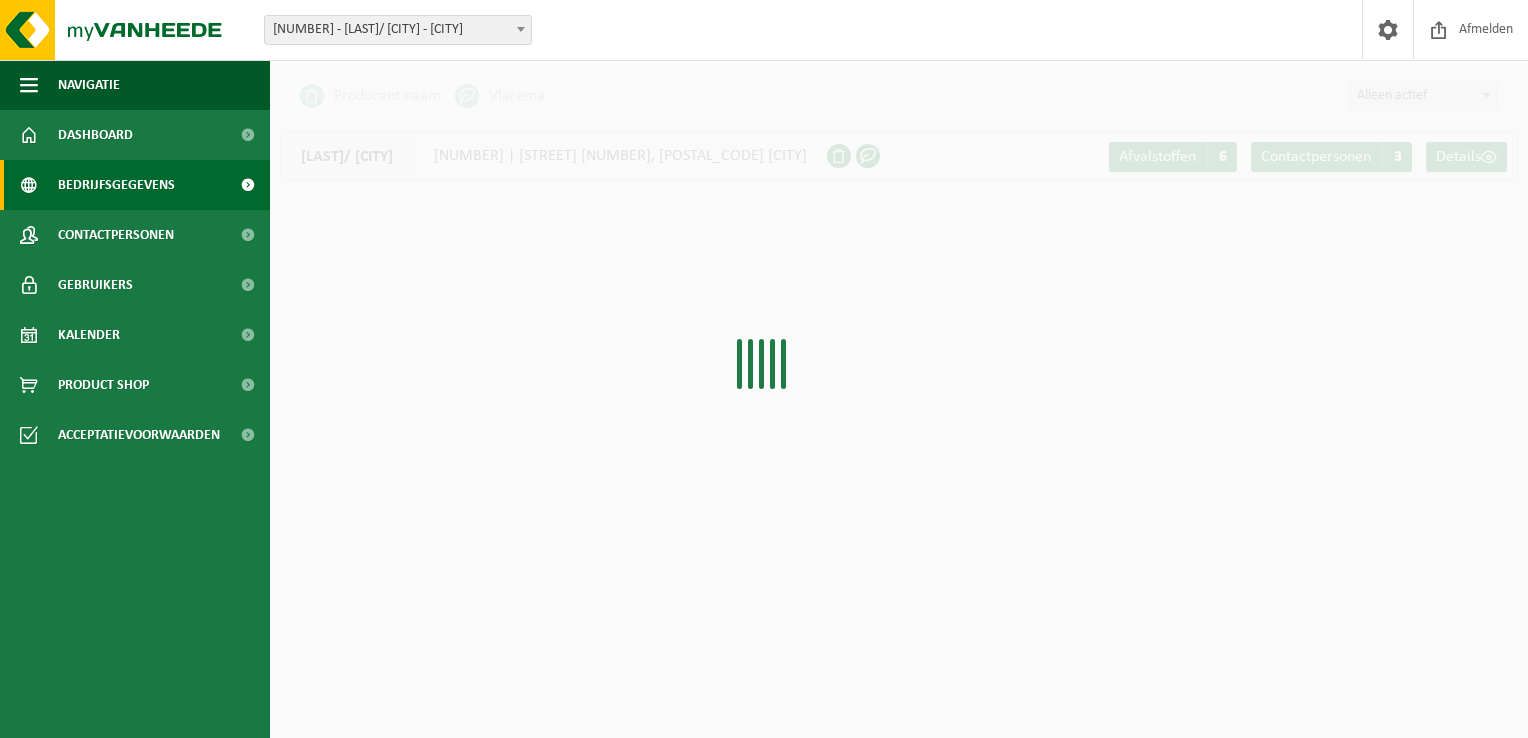 scroll, scrollTop: 0, scrollLeft: 0, axis: both 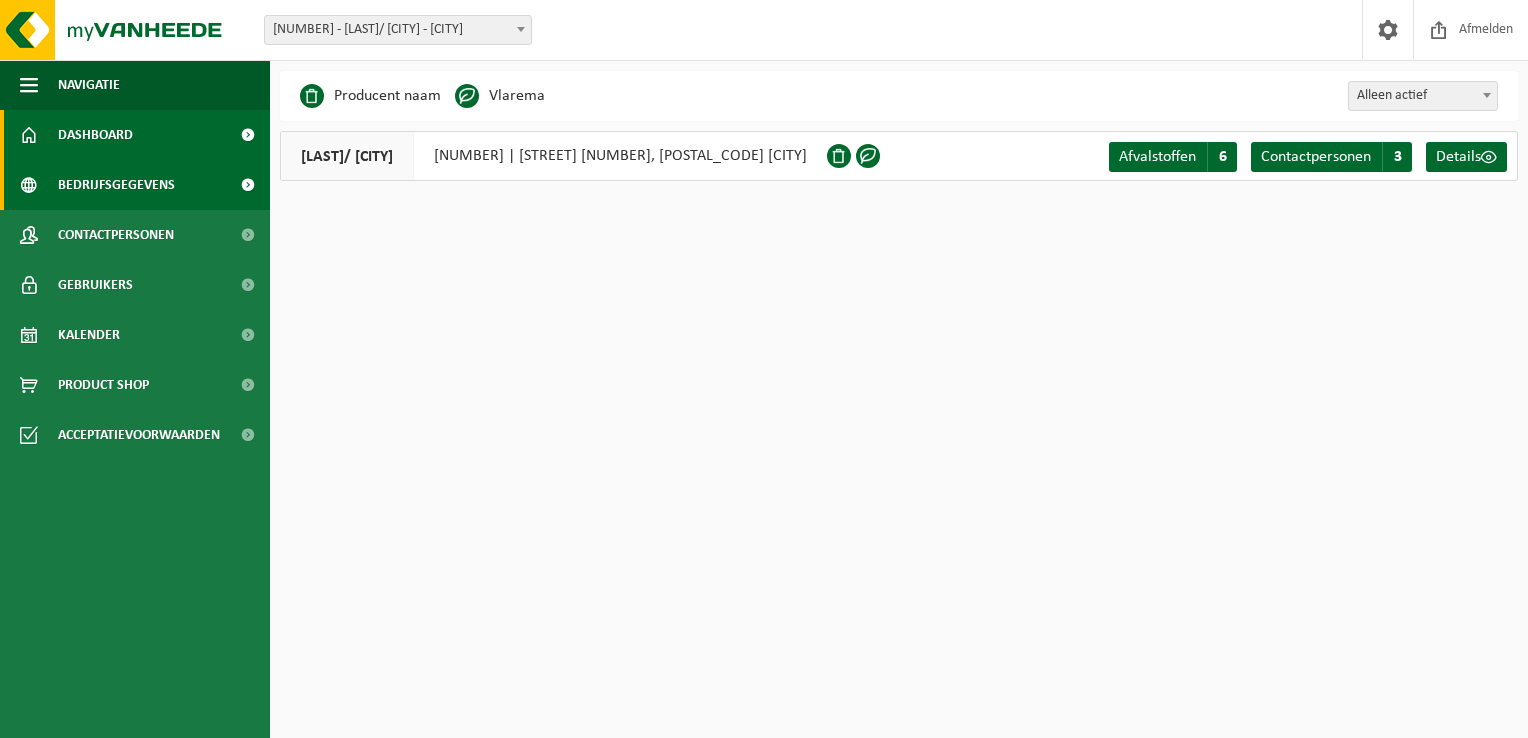 click on "Dashboard" at bounding box center [95, 135] 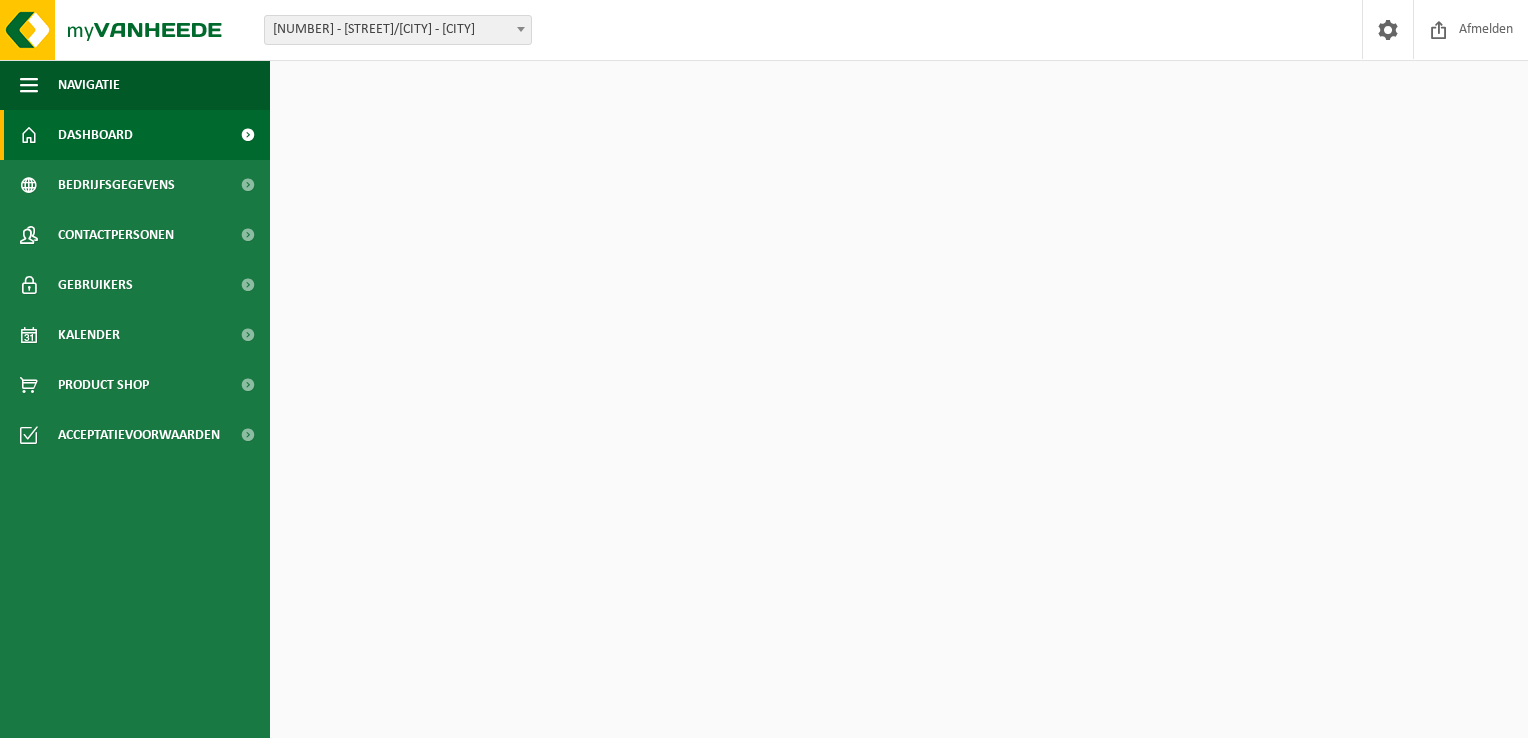 scroll, scrollTop: 0, scrollLeft: 0, axis: both 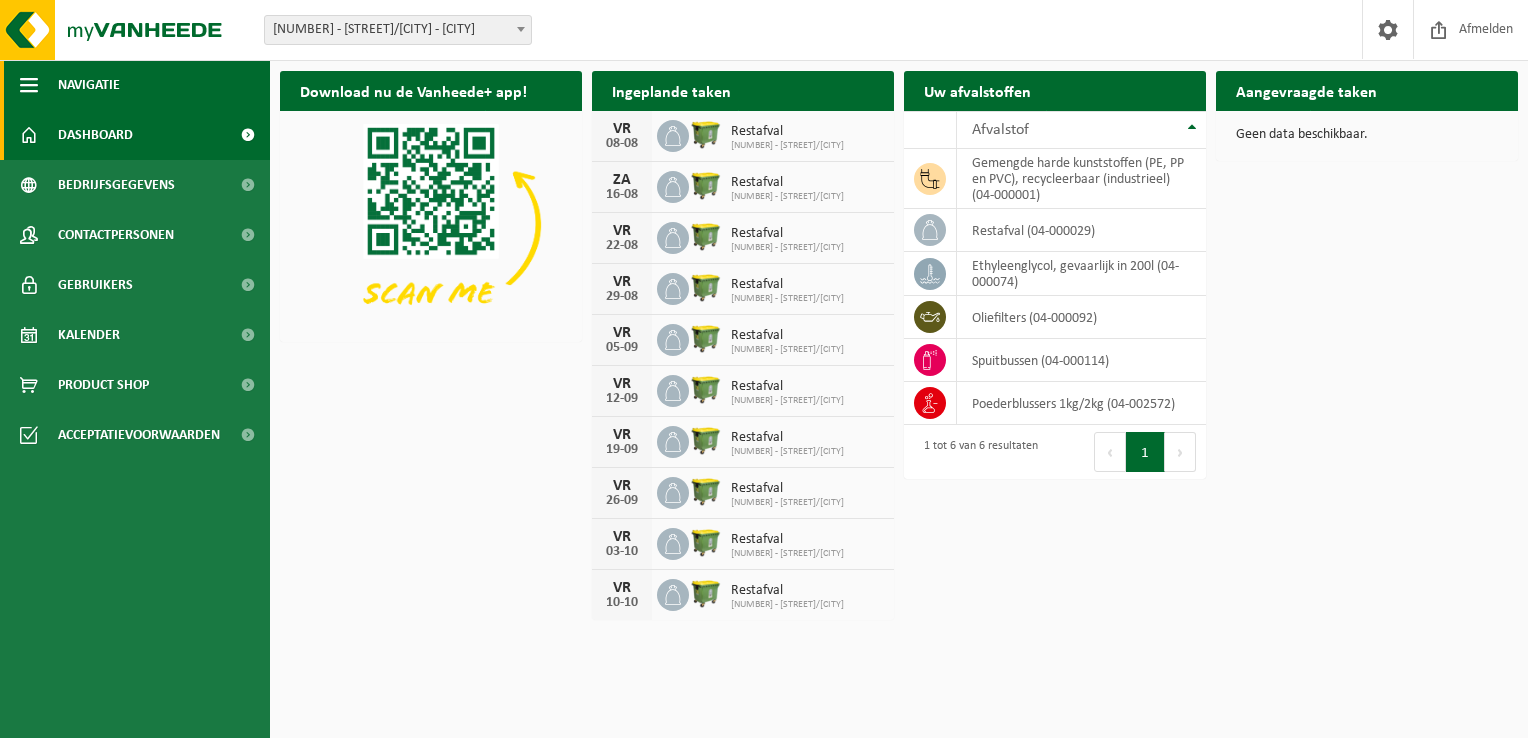 click on "Navigatie" at bounding box center (89, 85) 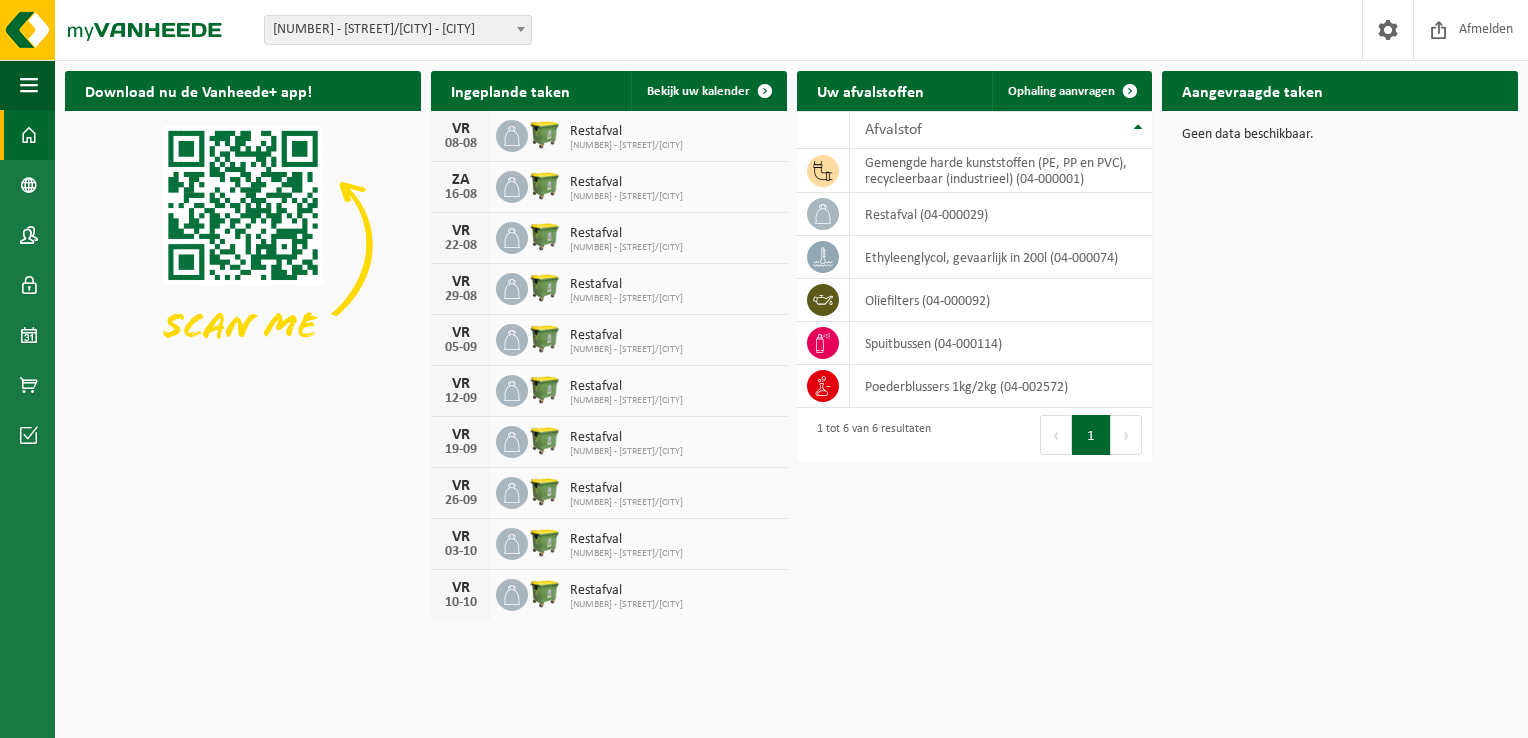 click on "Aangevraagde taken" at bounding box center [1252, 90] 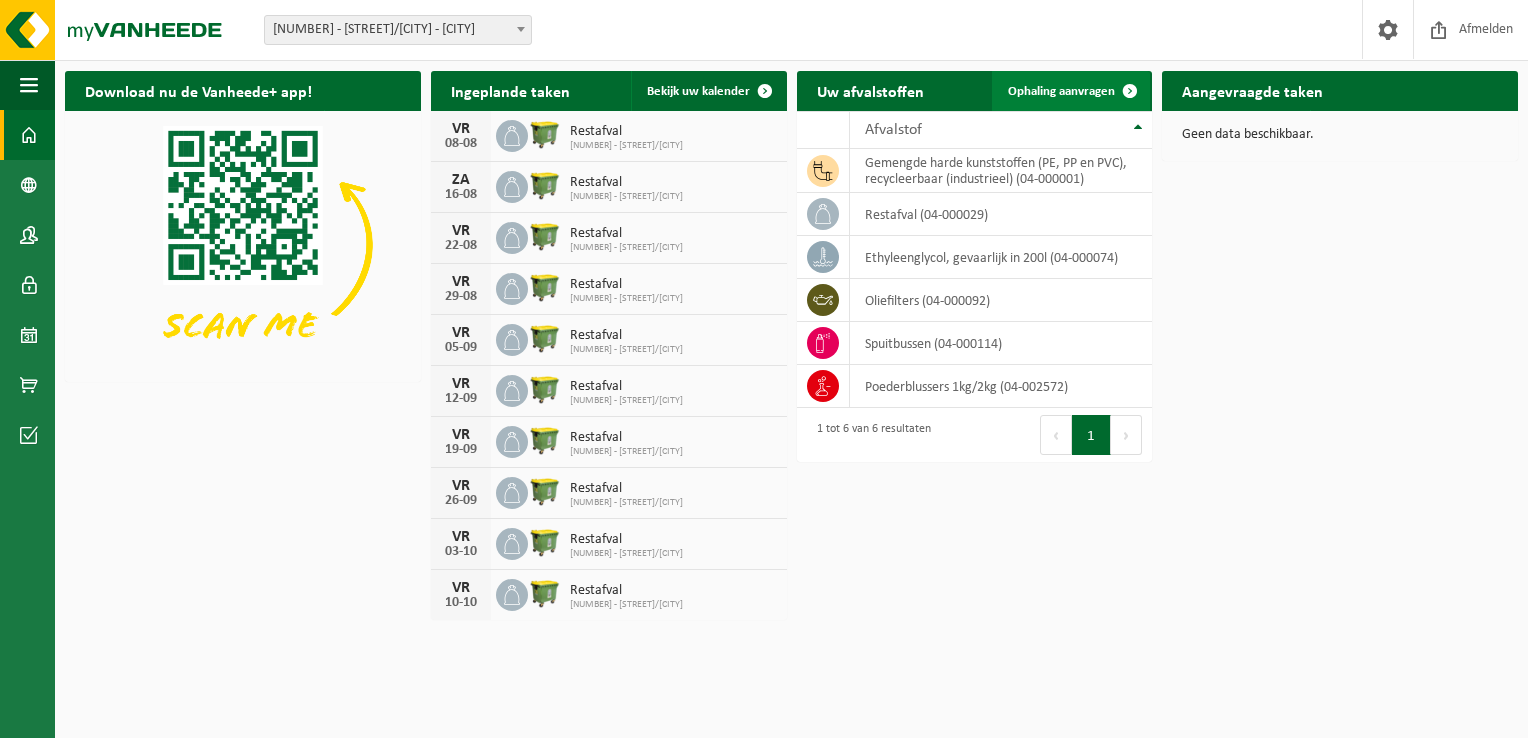 click at bounding box center (1130, 91) 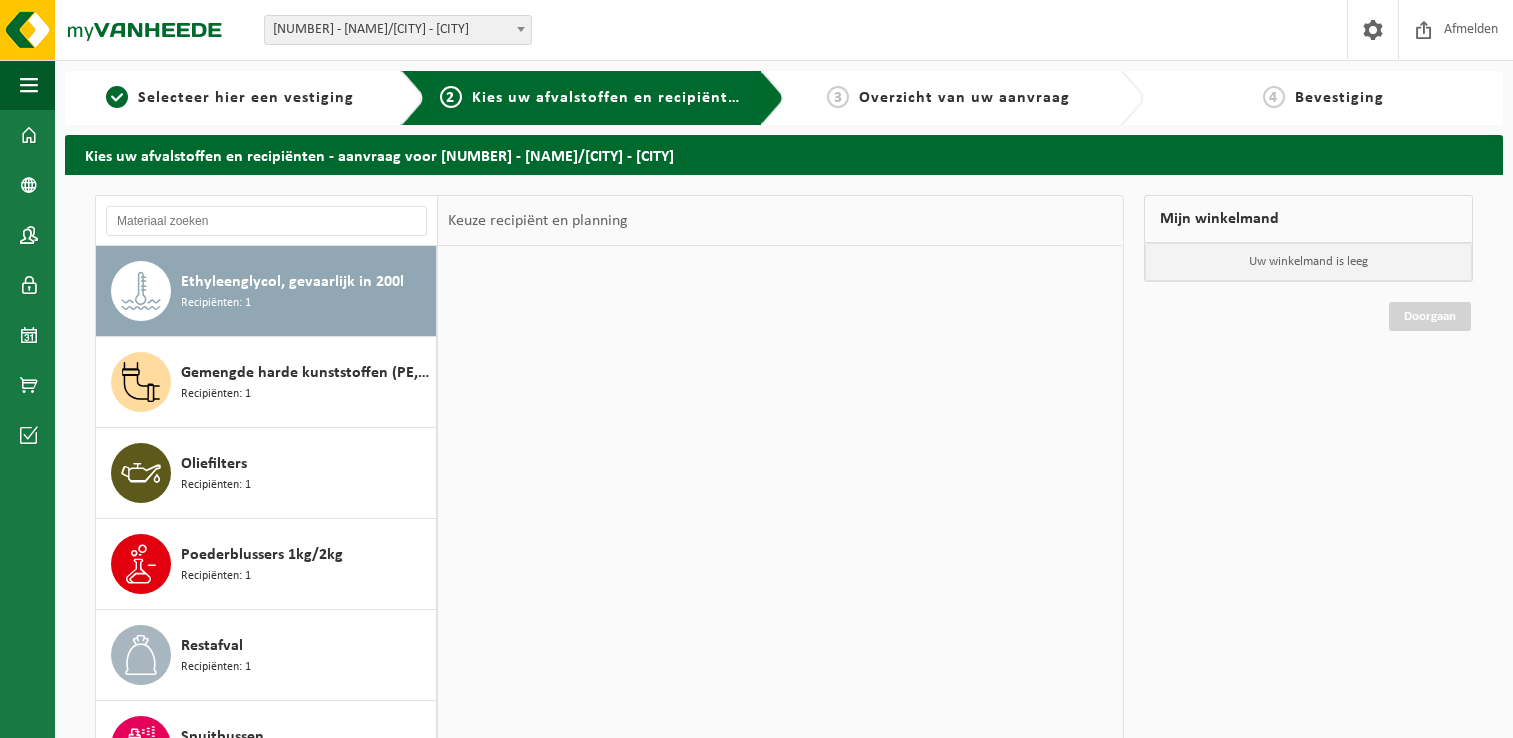 scroll, scrollTop: 0, scrollLeft: 0, axis: both 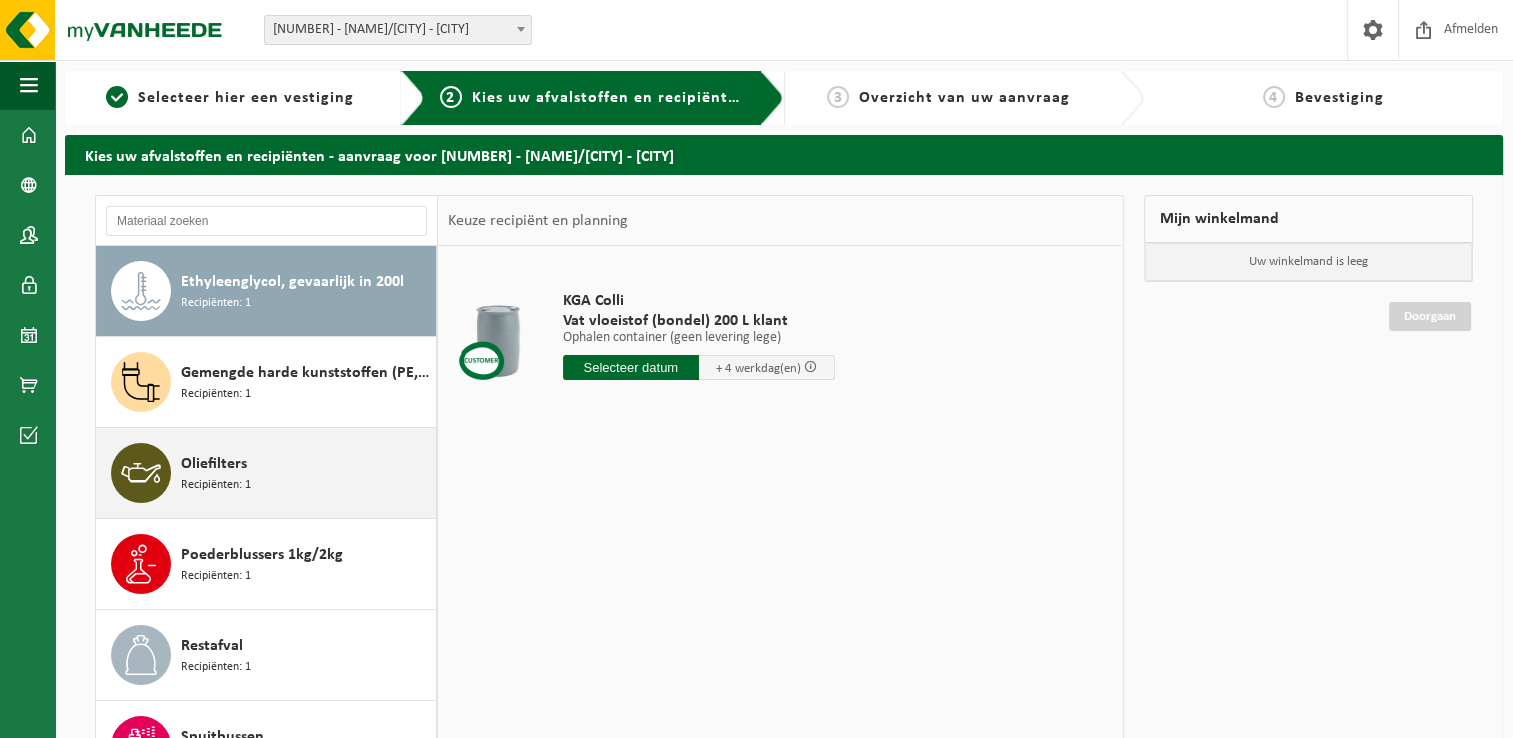click on "Oliefilters" at bounding box center [214, 464] 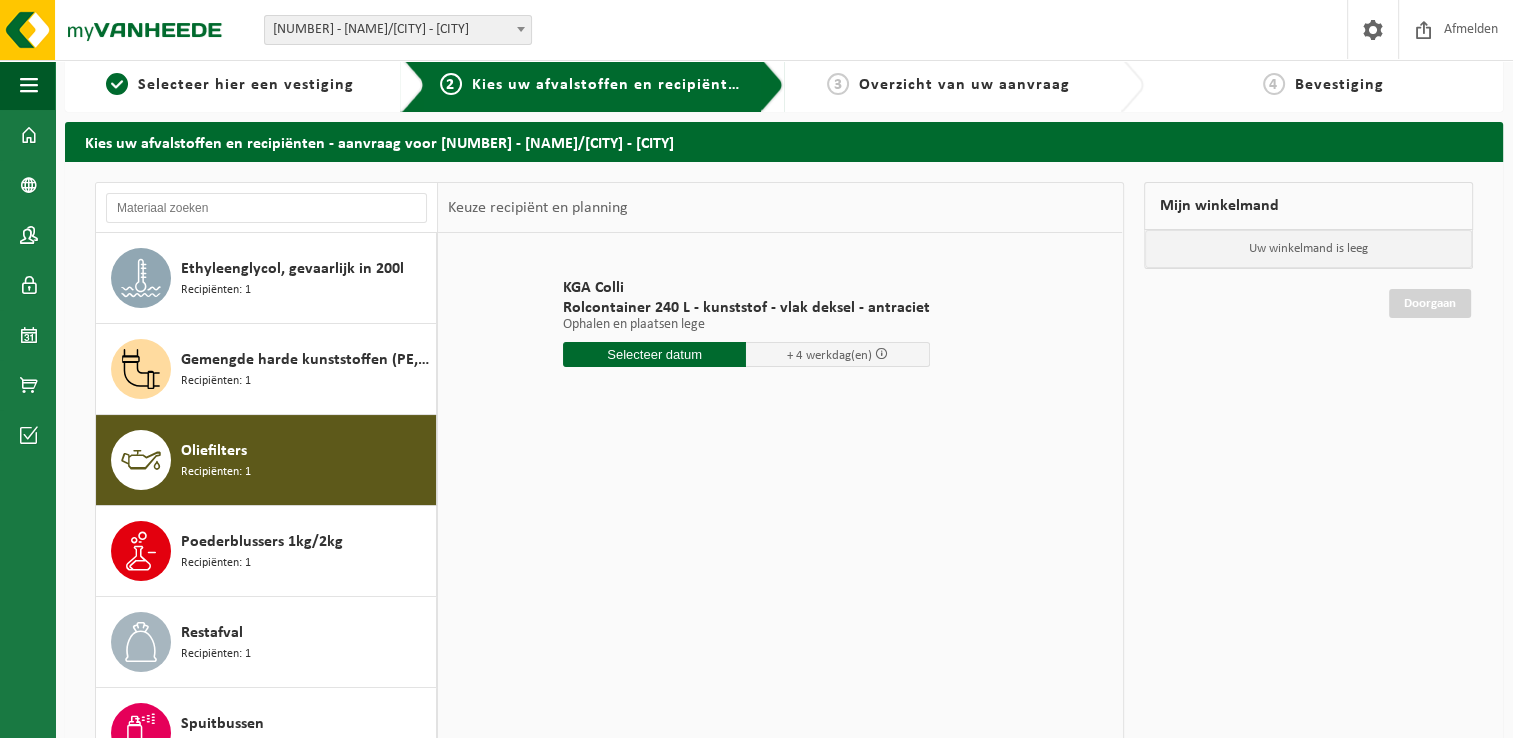 scroll, scrollTop: 0, scrollLeft: 0, axis: both 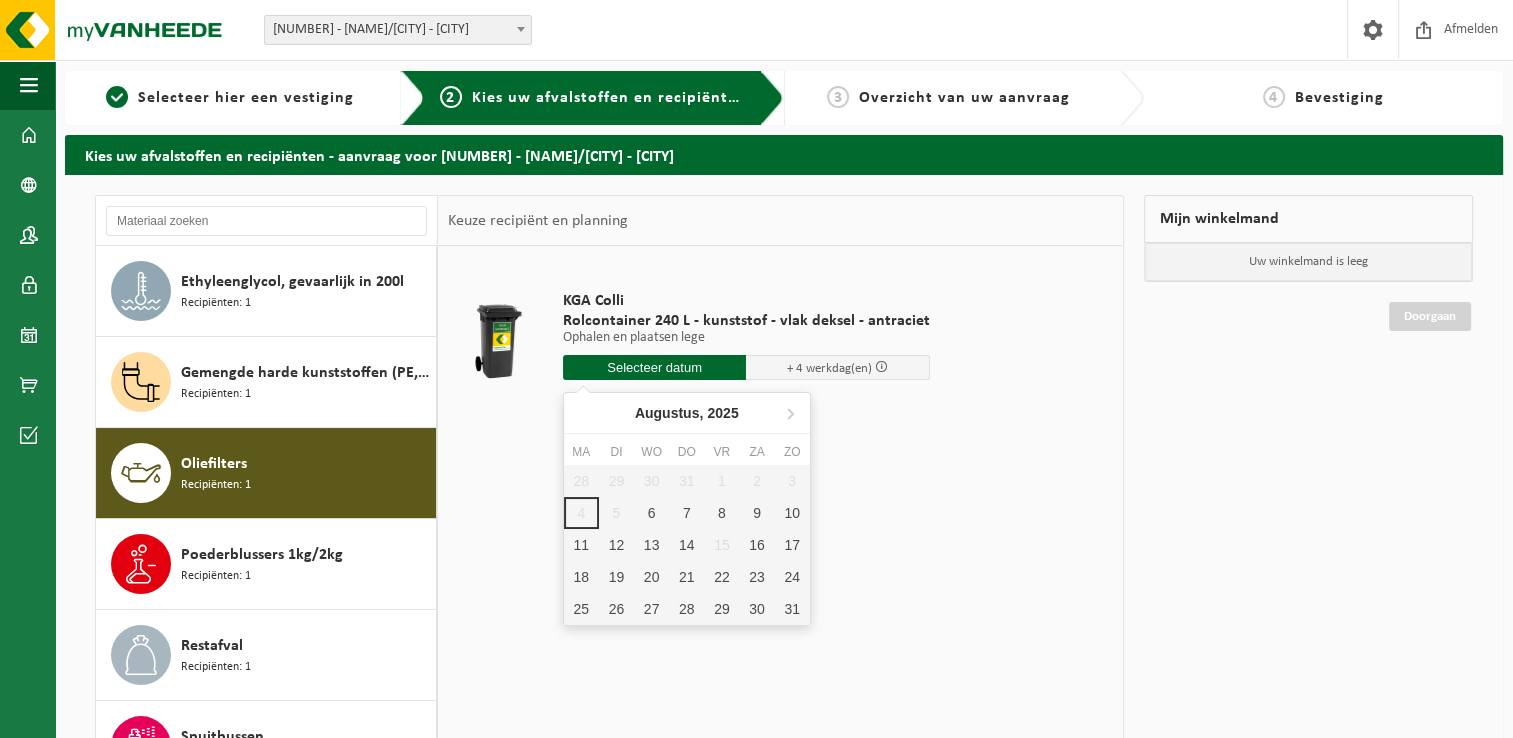 click at bounding box center [655, 367] 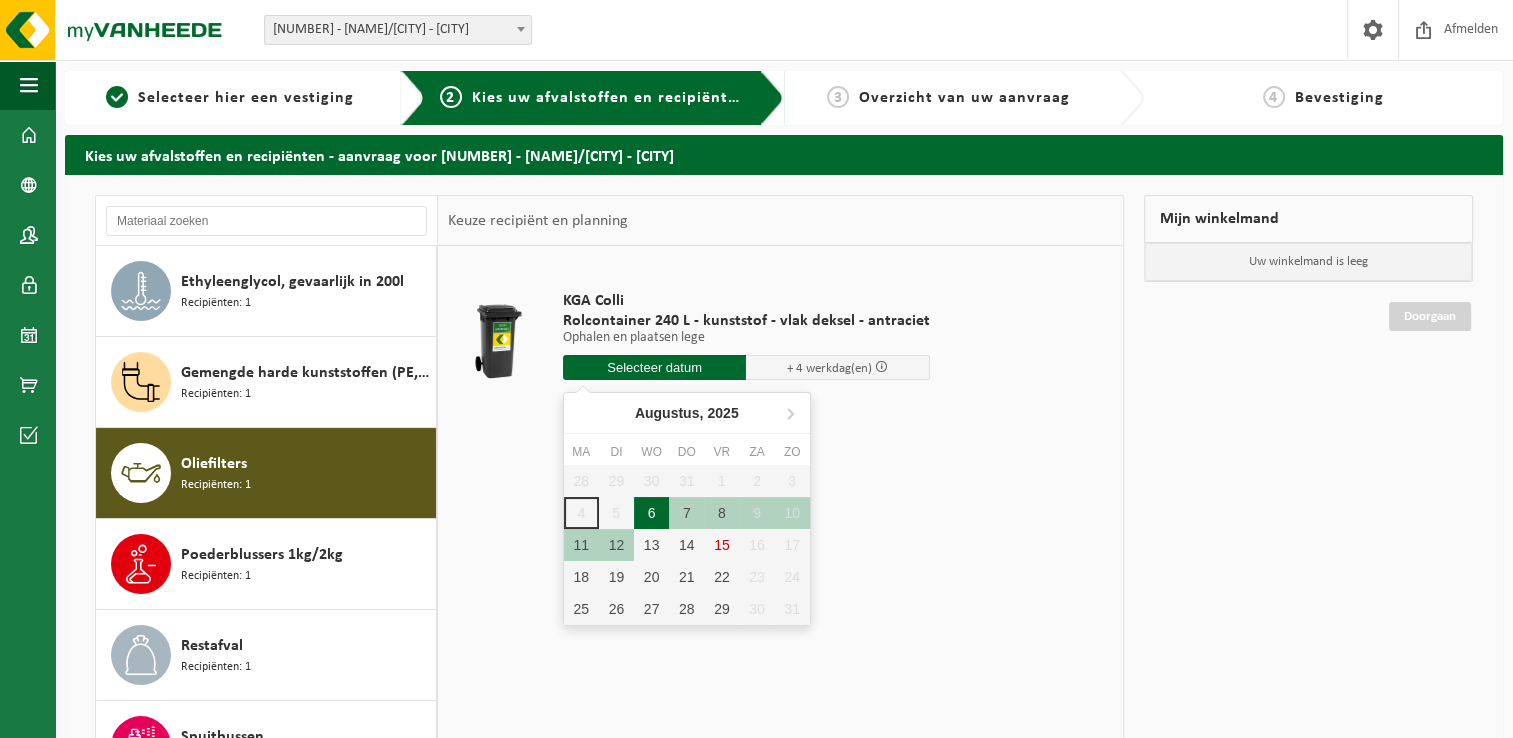 click on "6" at bounding box center [651, 513] 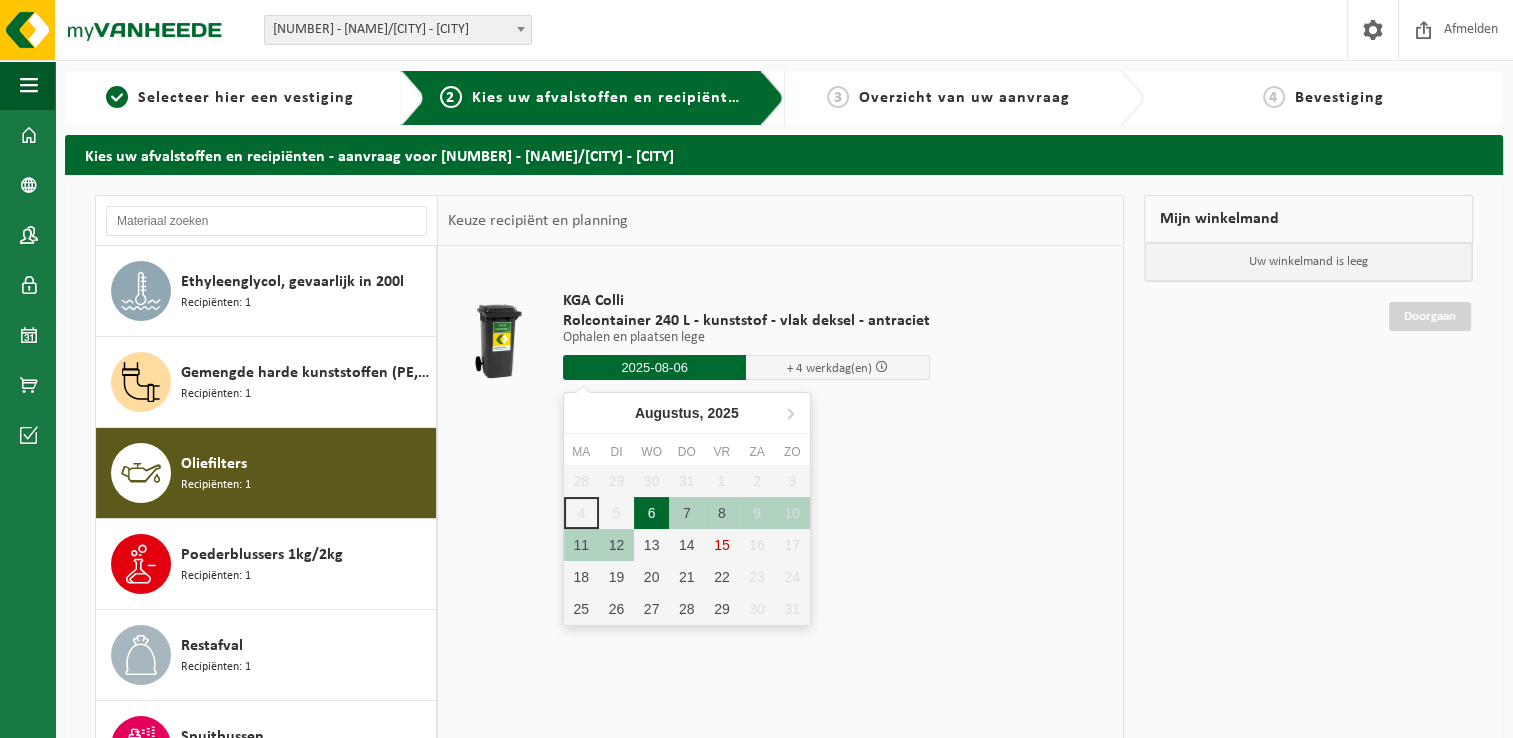 type on "Van 2025-08-06" 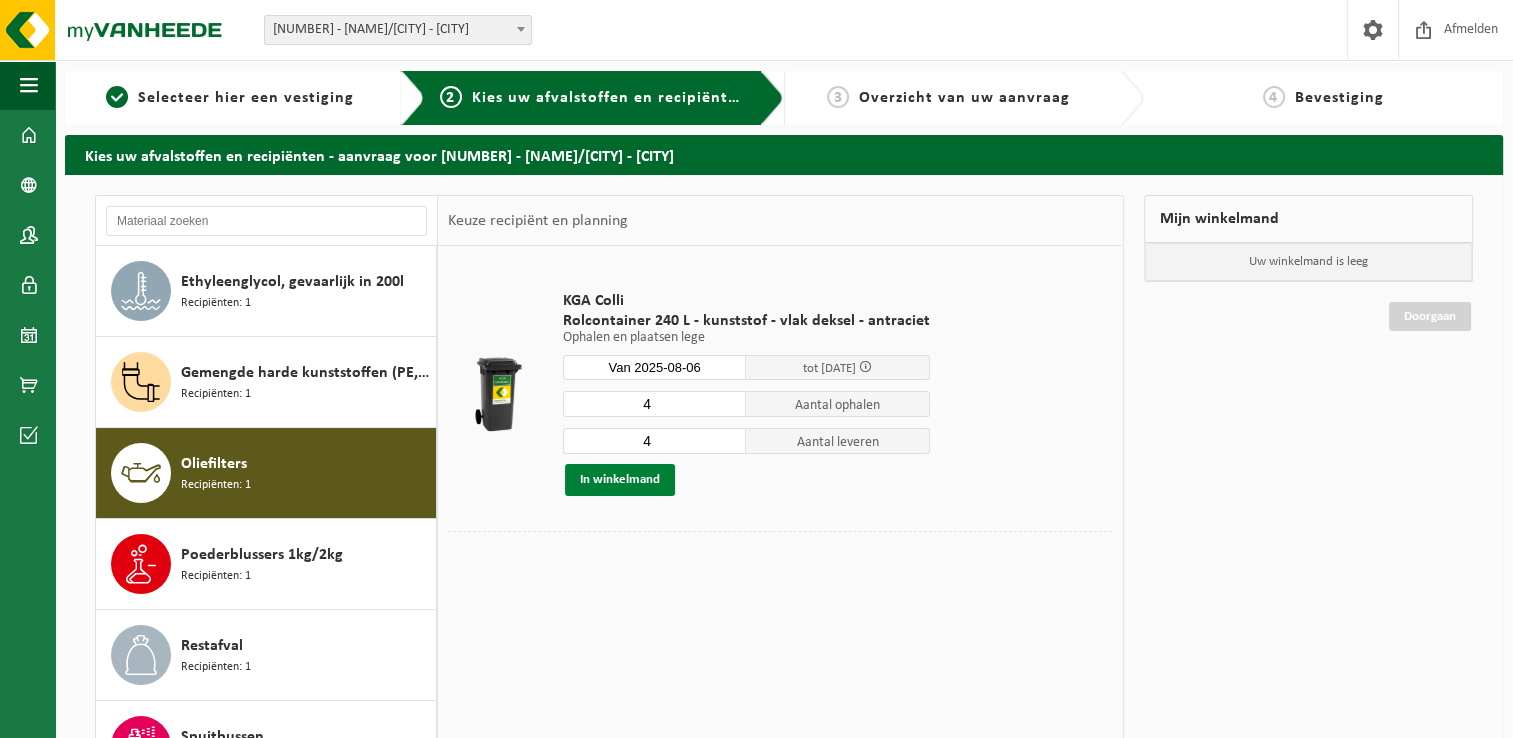 click on "In winkelmand" at bounding box center (620, 480) 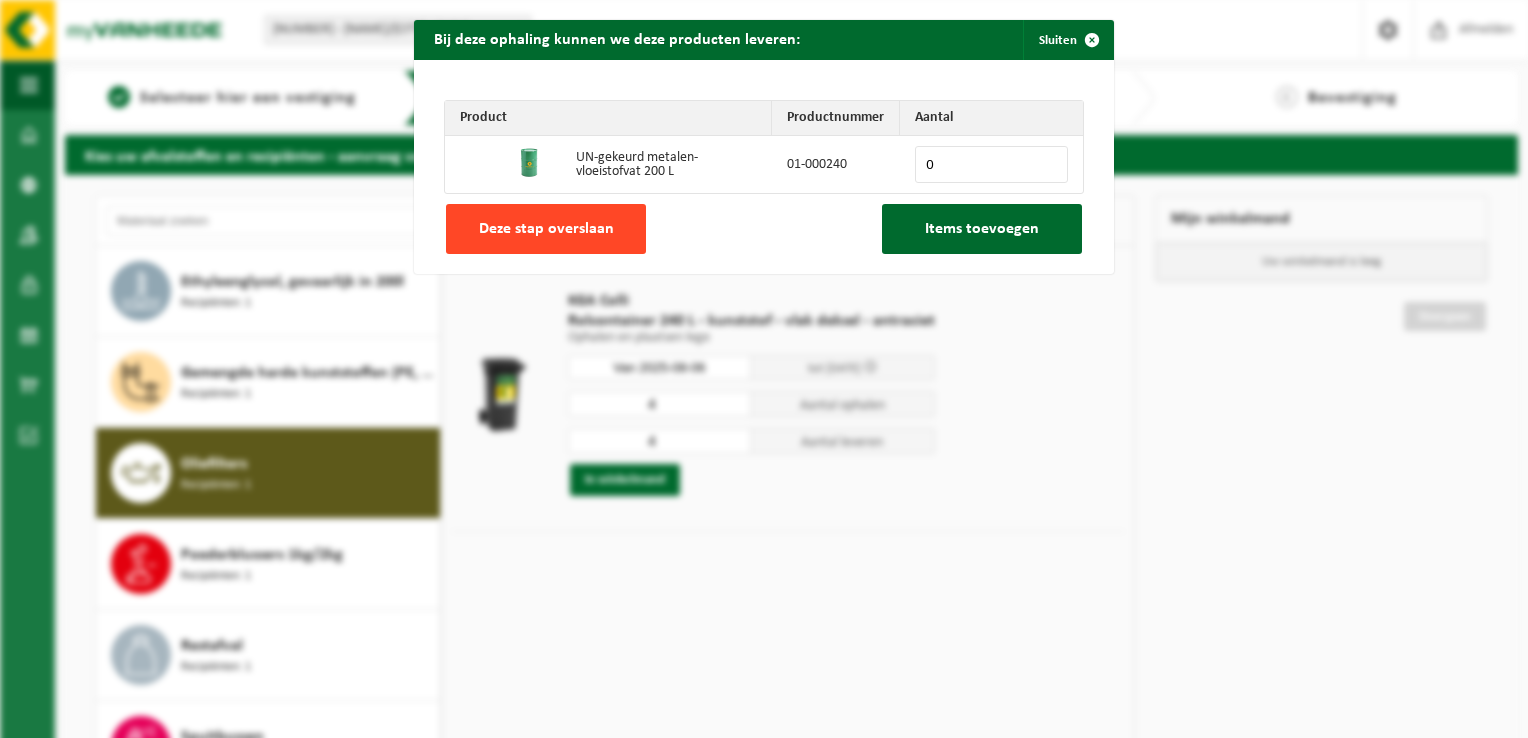 click on "Deze stap overslaan" at bounding box center (546, 229) 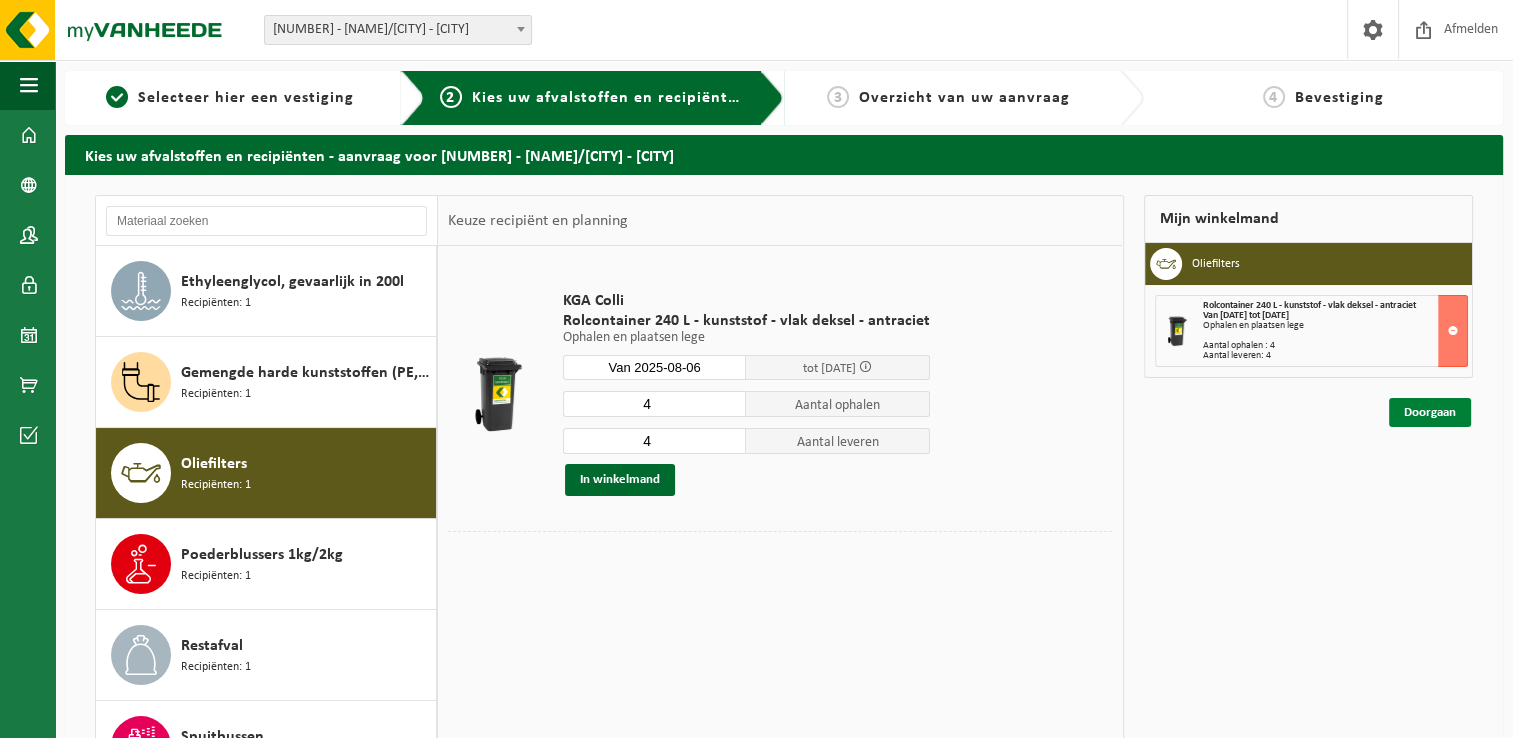 click on "Doorgaan" at bounding box center (1430, 412) 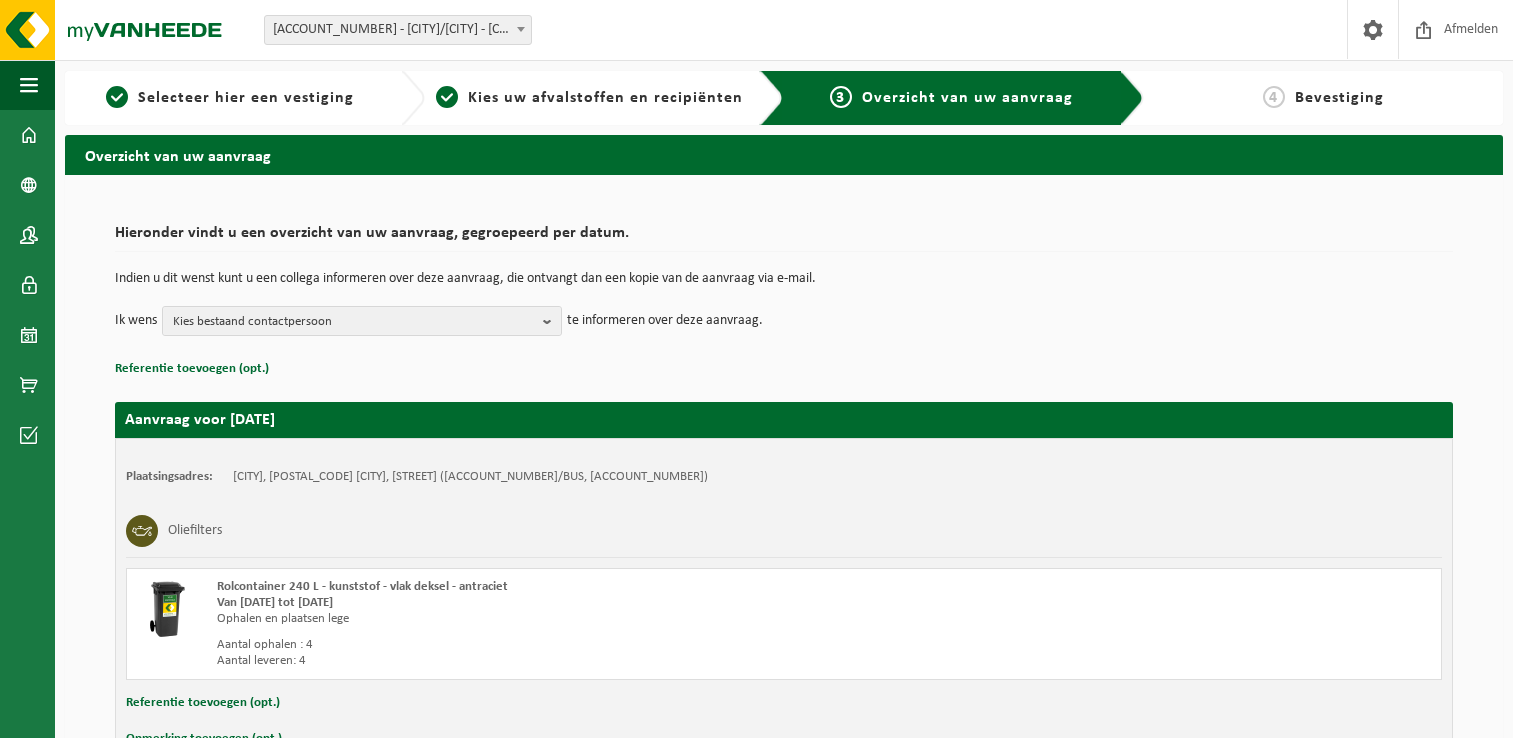 scroll, scrollTop: 0, scrollLeft: 0, axis: both 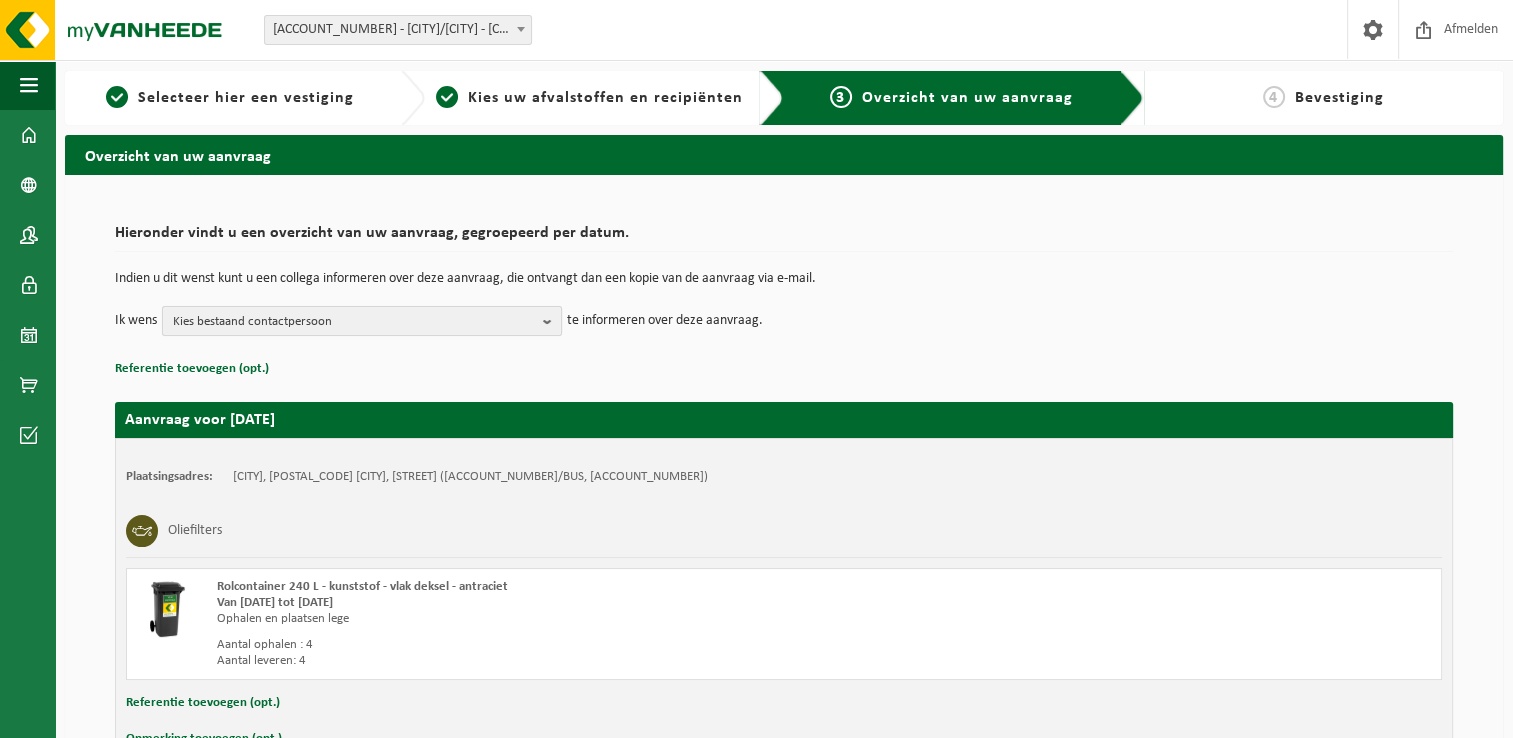 click at bounding box center [552, 321] 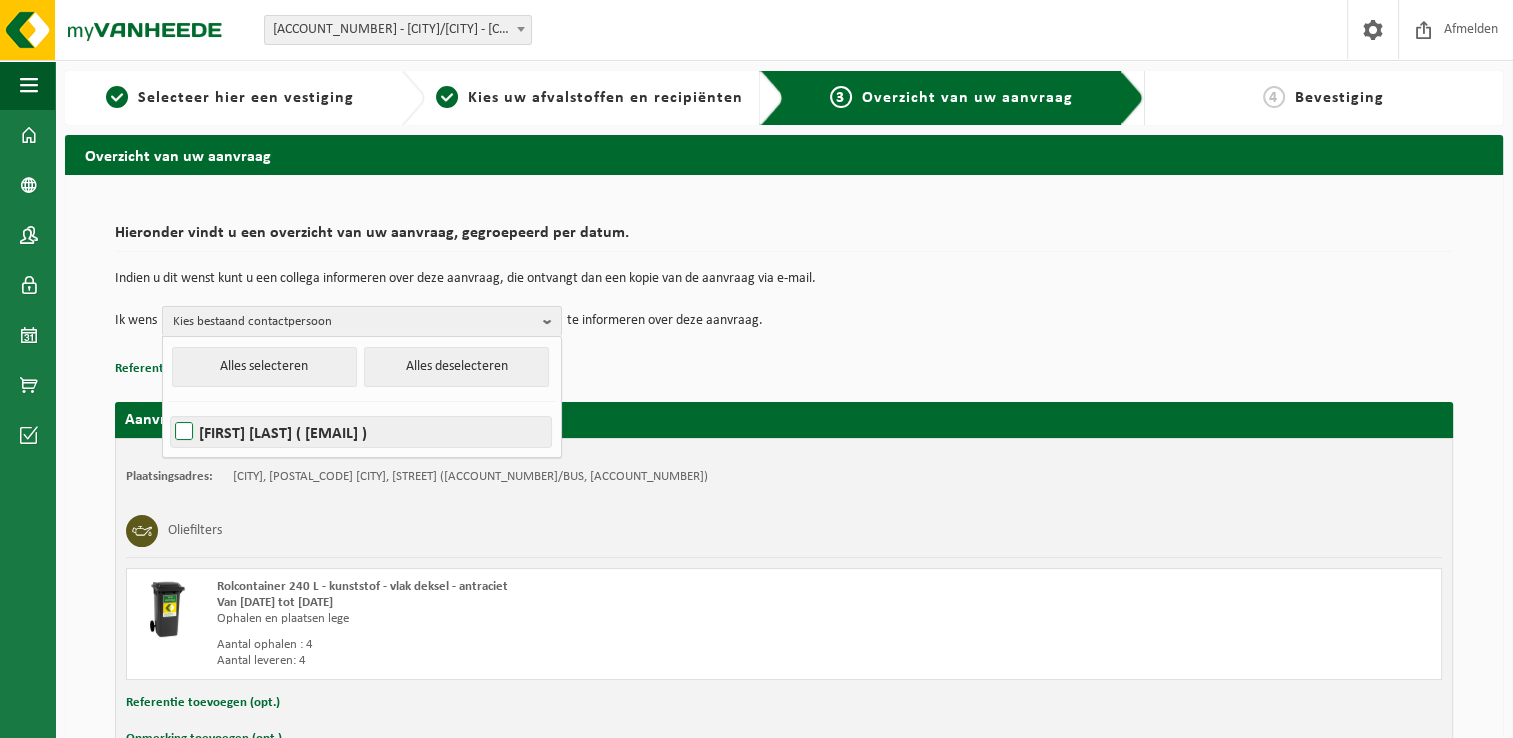 click on "Steve Spoelders ( steve.spoelders@vermant.be )" at bounding box center [361, 432] 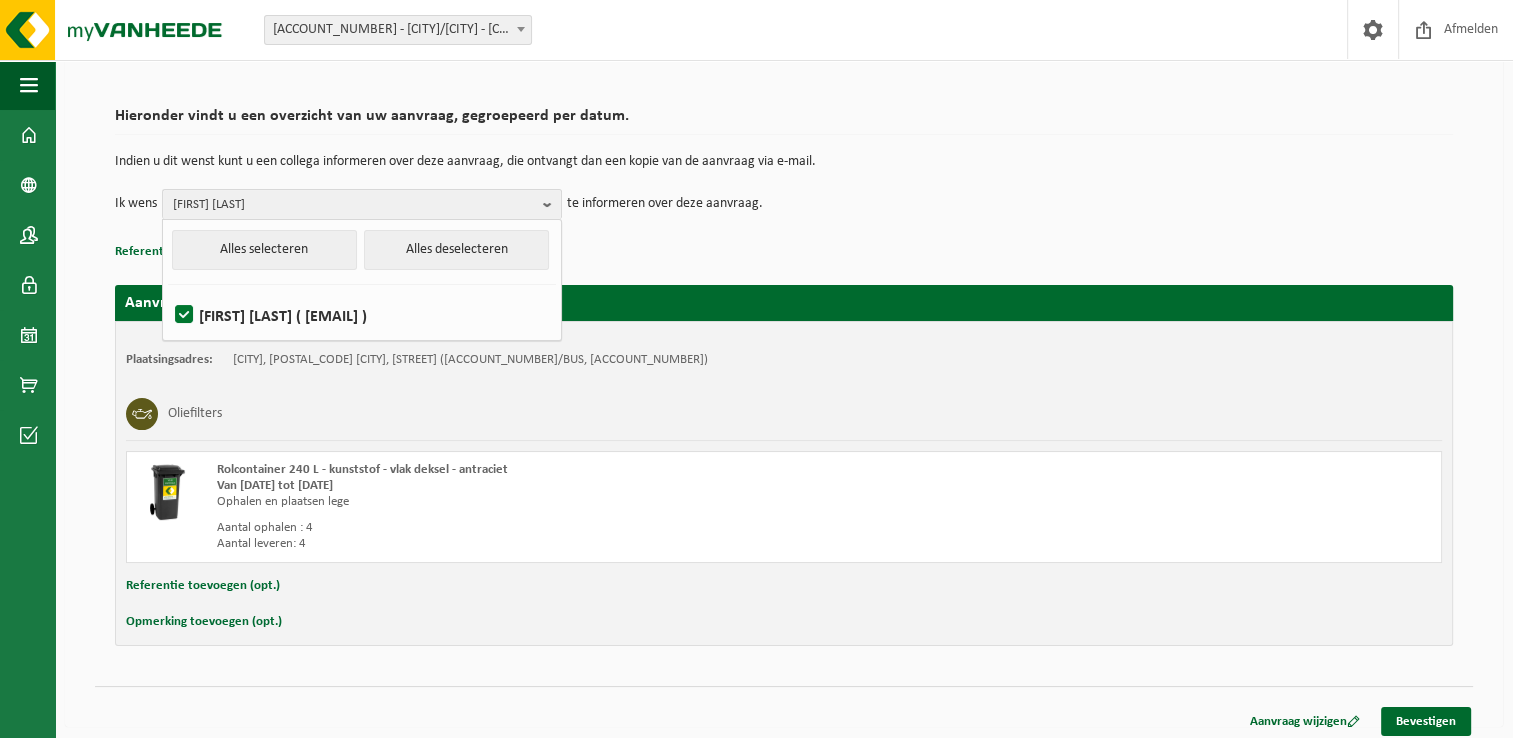 scroll, scrollTop: 124, scrollLeft: 0, axis: vertical 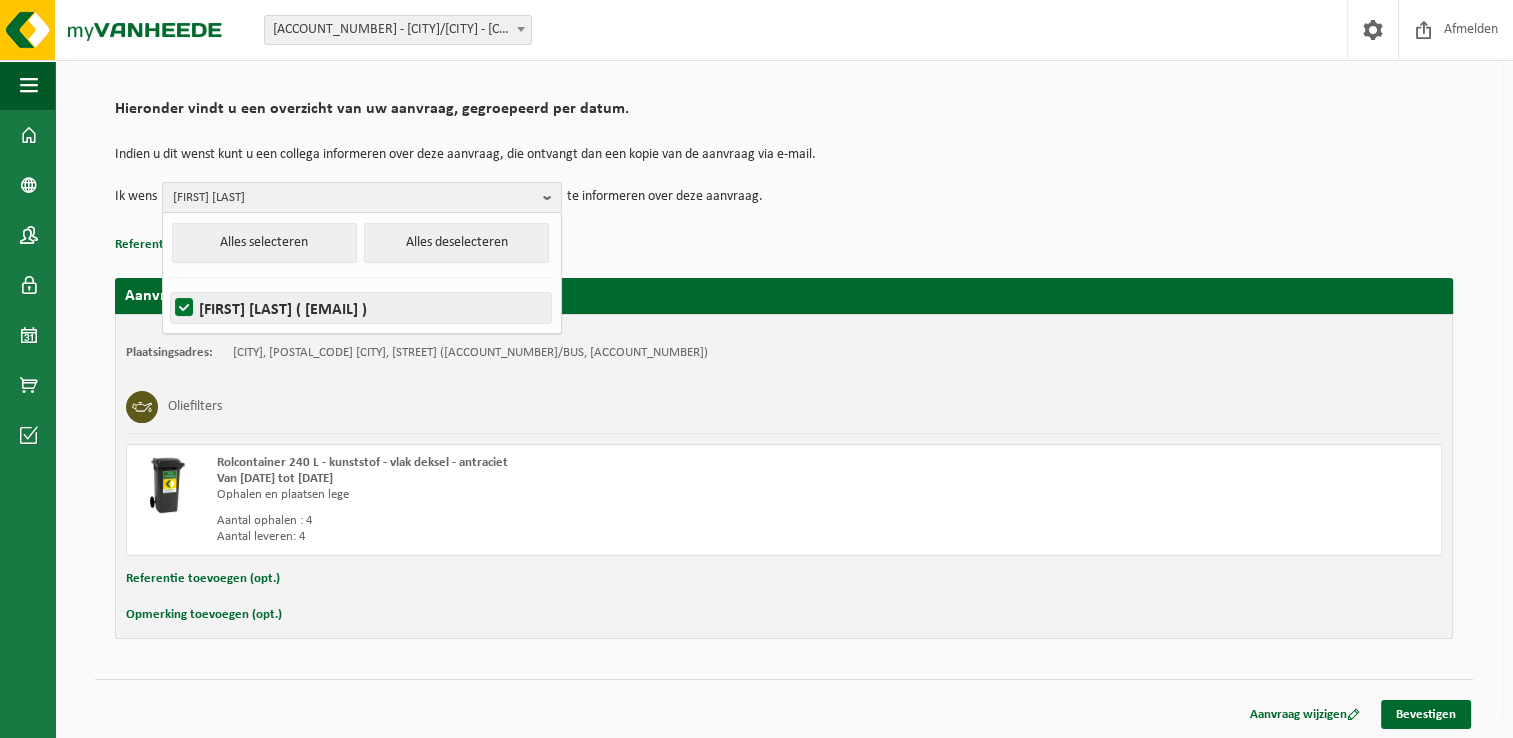 click on "Steve Spoelders ( steve.spoelders@vermant.be )" at bounding box center [361, 308] 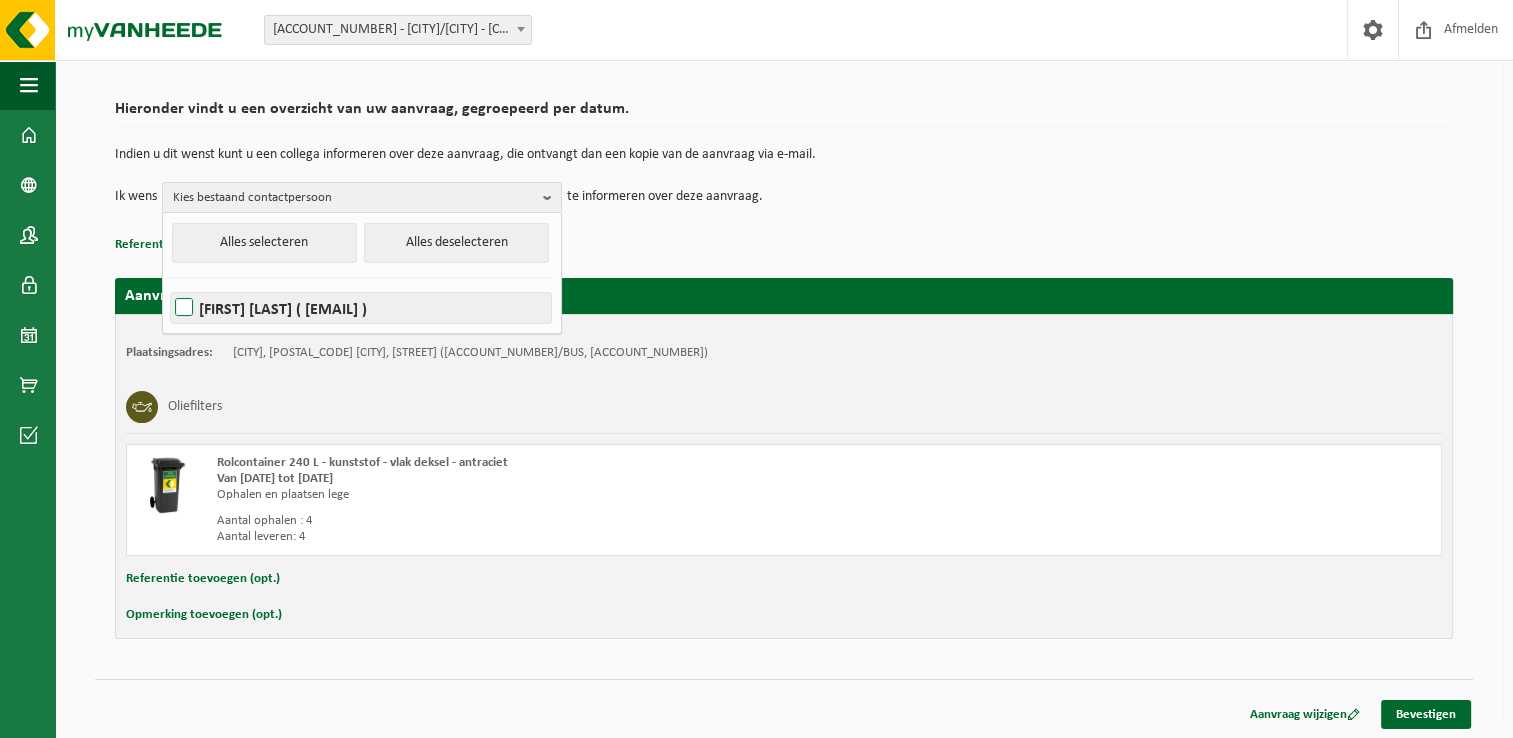 click on "Steve Spoelders ( steve.spoelders@vermant.be )" at bounding box center [361, 308] 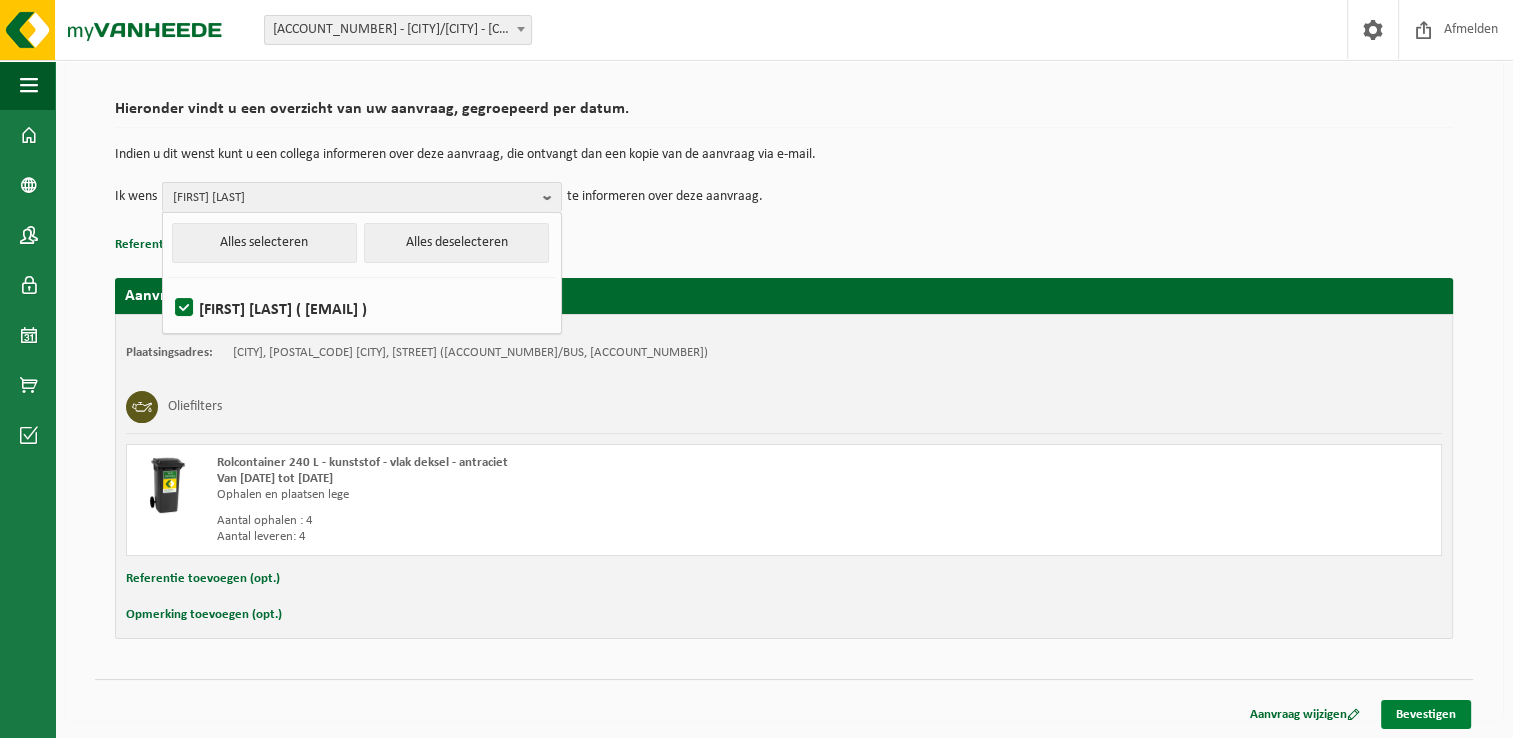 click on "Bevestigen" at bounding box center (1426, 714) 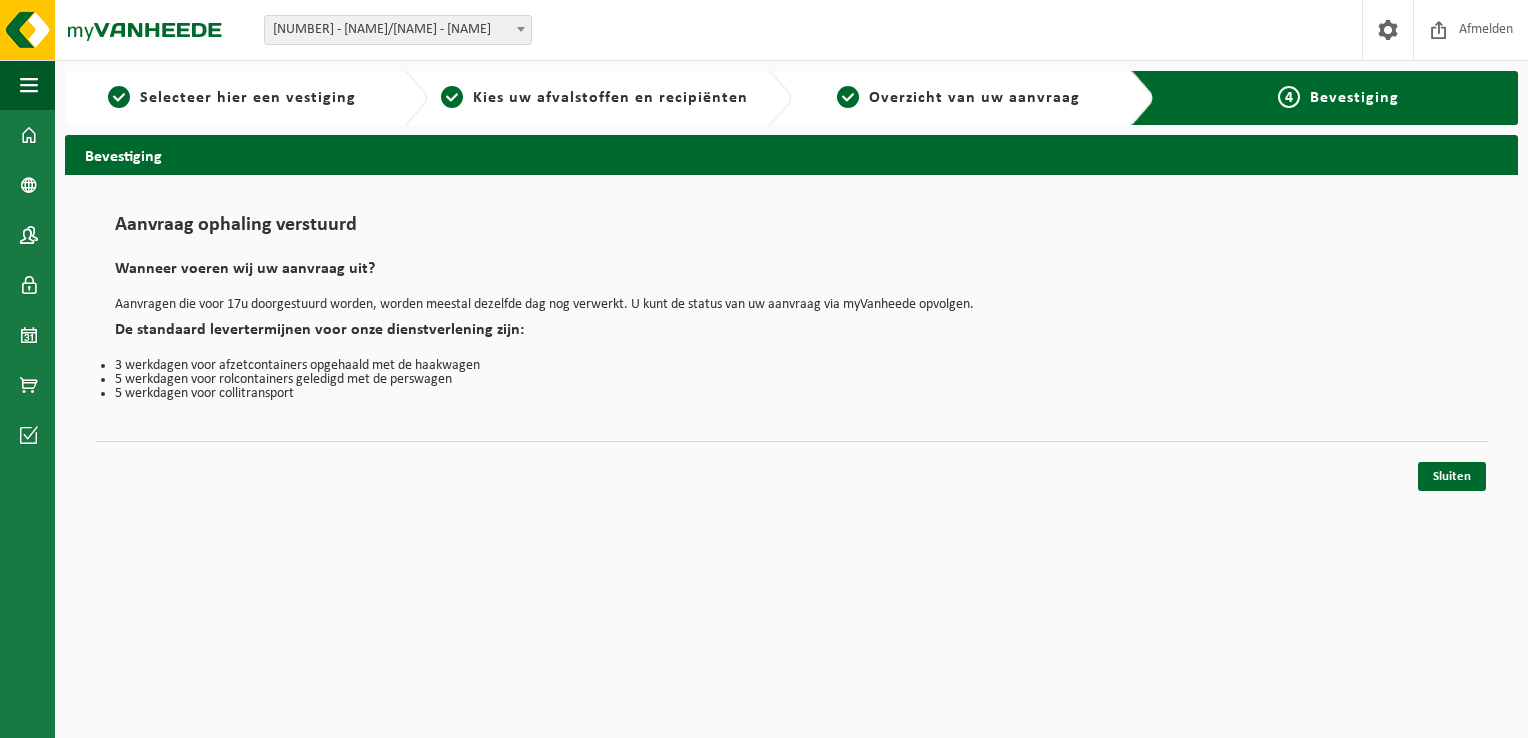 scroll, scrollTop: 0, scrollLeft: 0, axis: both 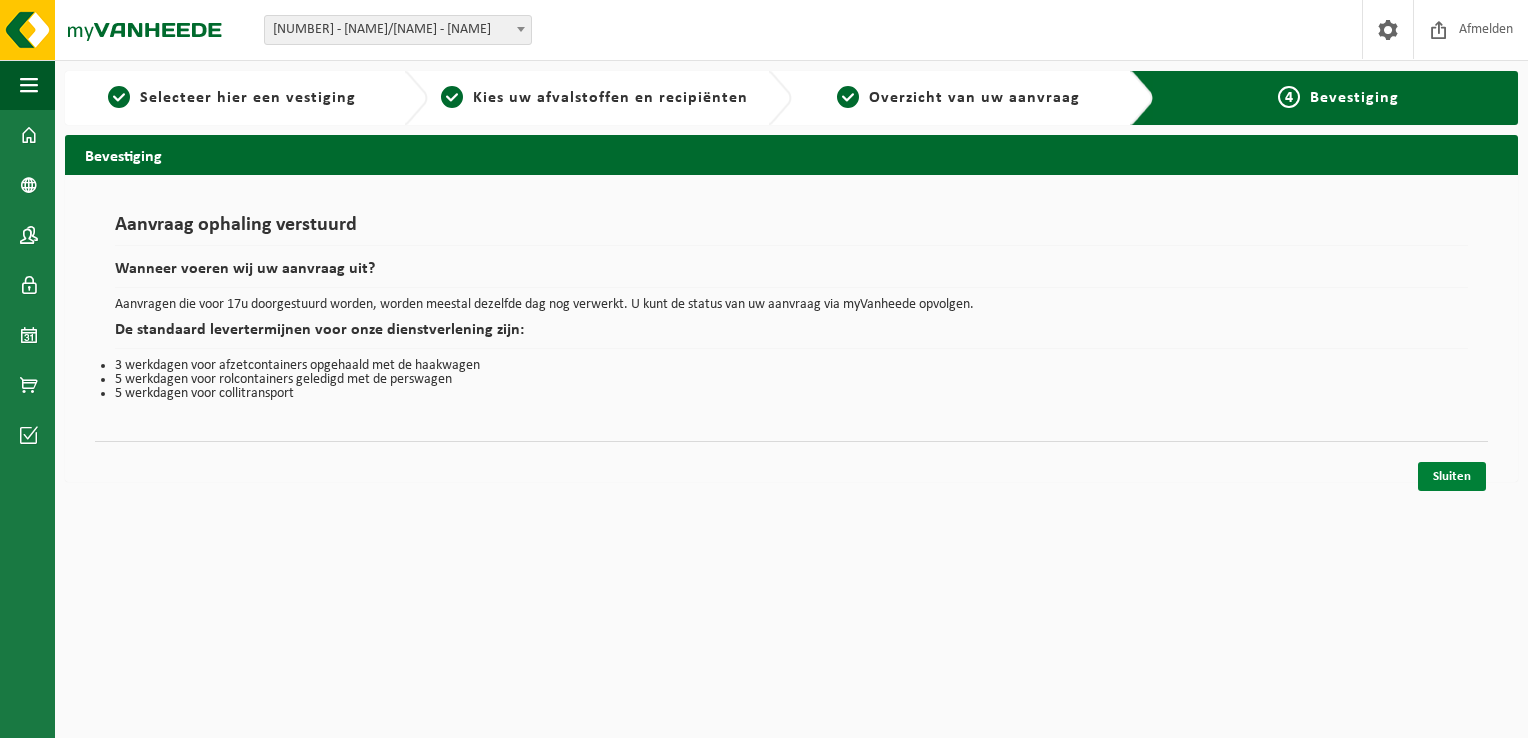click on "Sluiten" at bounding box center (1452, 476) 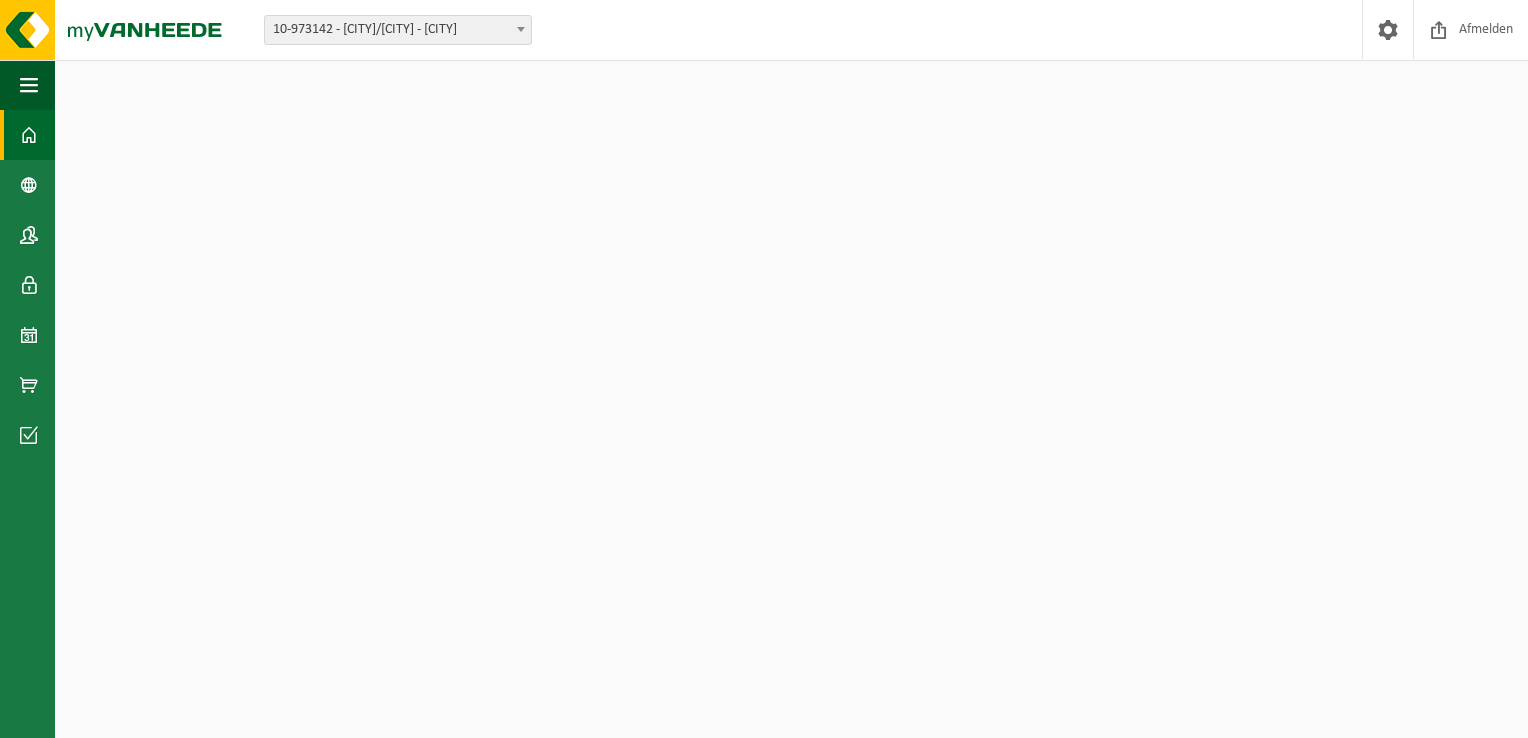 scroll, scrollTop: 0, scrollLeft: 0, axis: both 